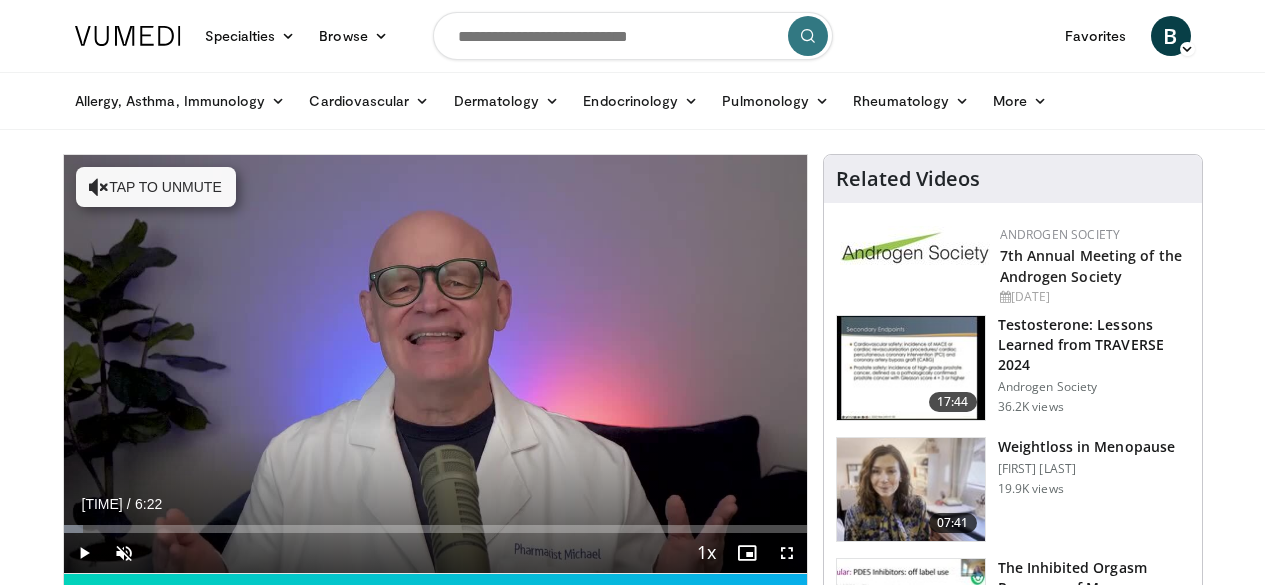scroll, scrollTop: 0, scrollLeft: 0, axis: both 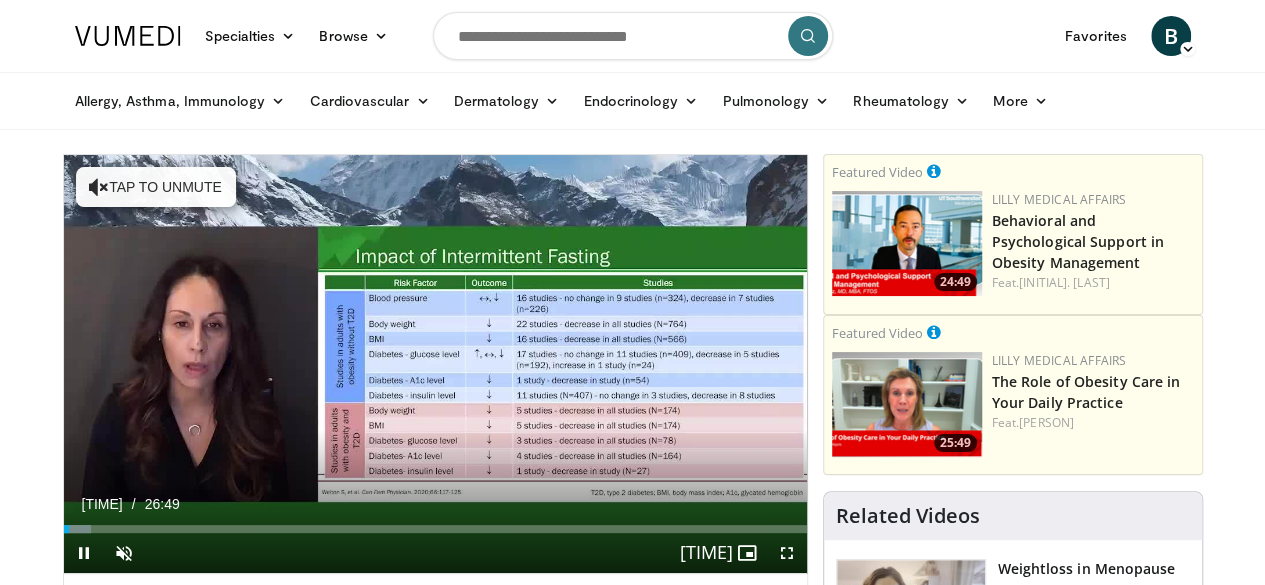 click at bounding box center (633, 36) 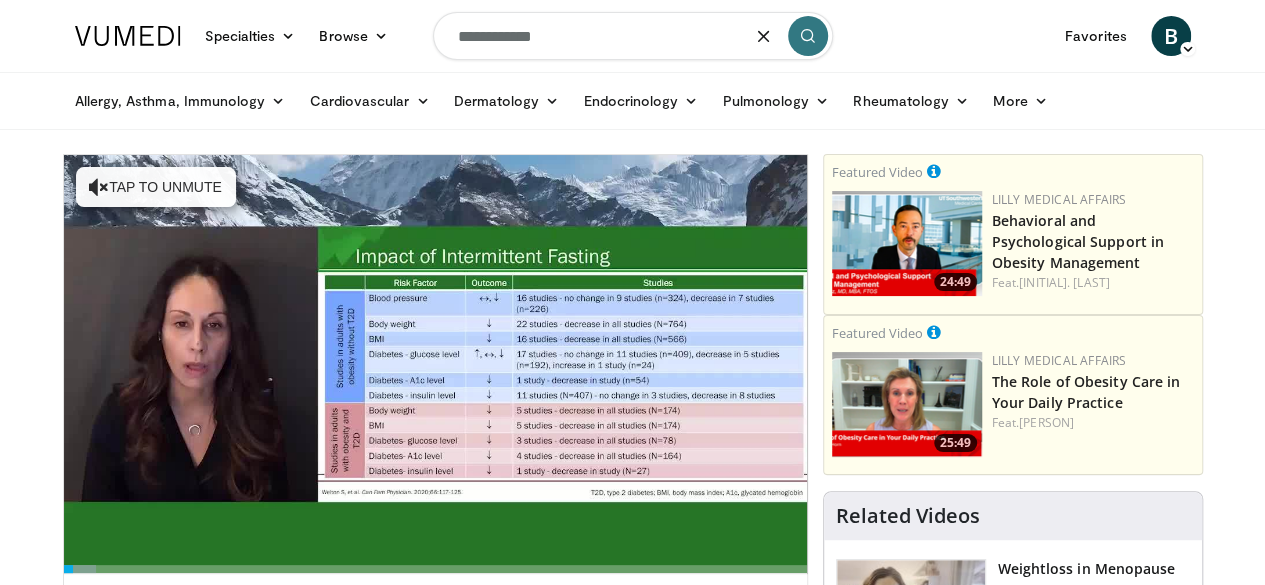 type on "**********" 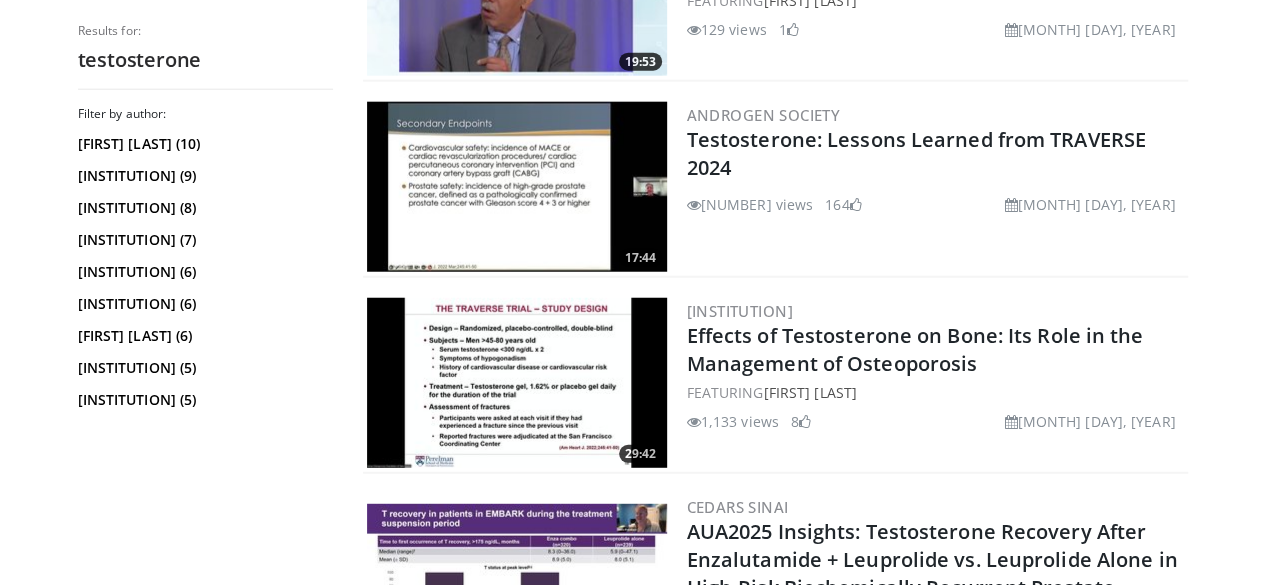 scroll, scrollTop: 2472, scrollLeft: 0, axis: vertical 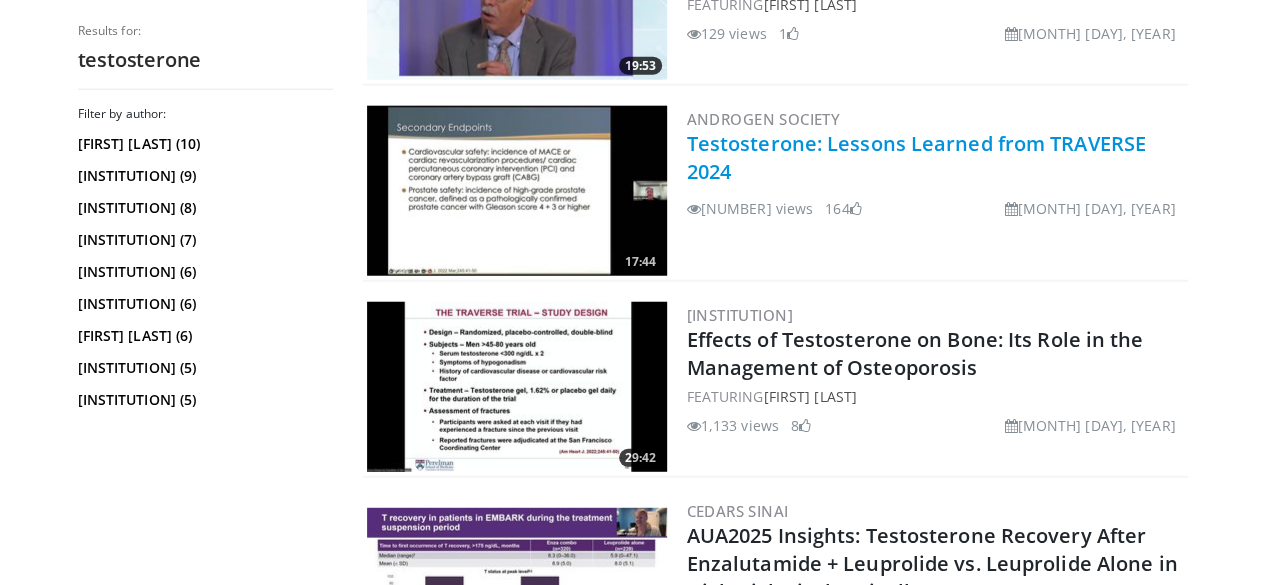 click on "Testosterone: Lessons Learned from TRAVERSE 2024" at bounding box center (916, 157) 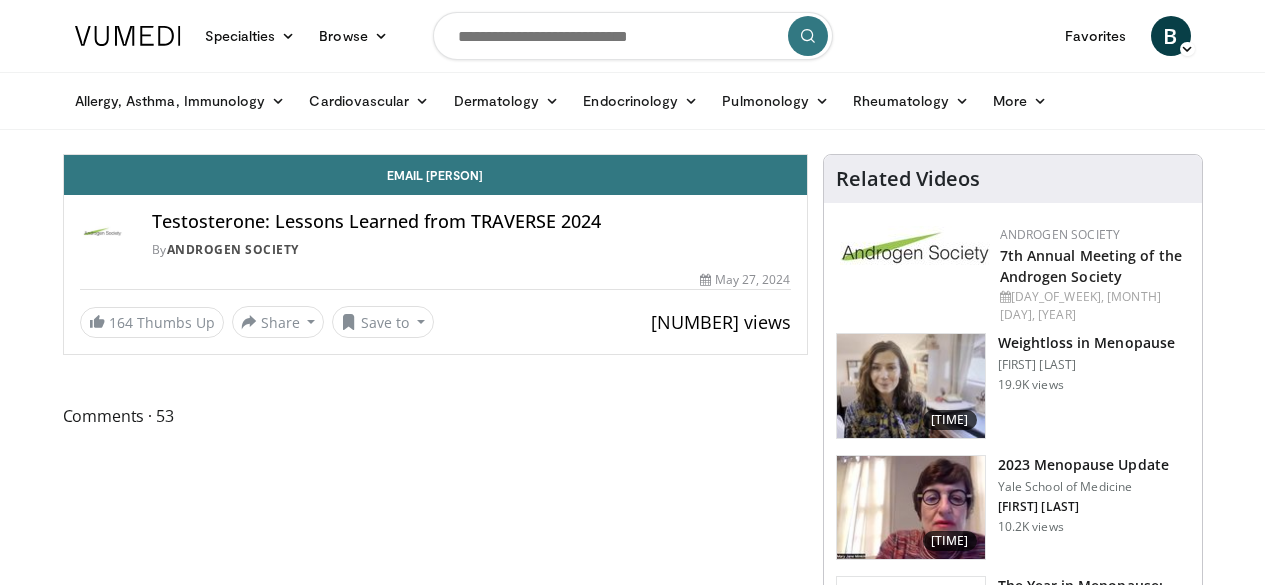 scroll, scrollTop: 0, scrollLeft: 0, axis: both 